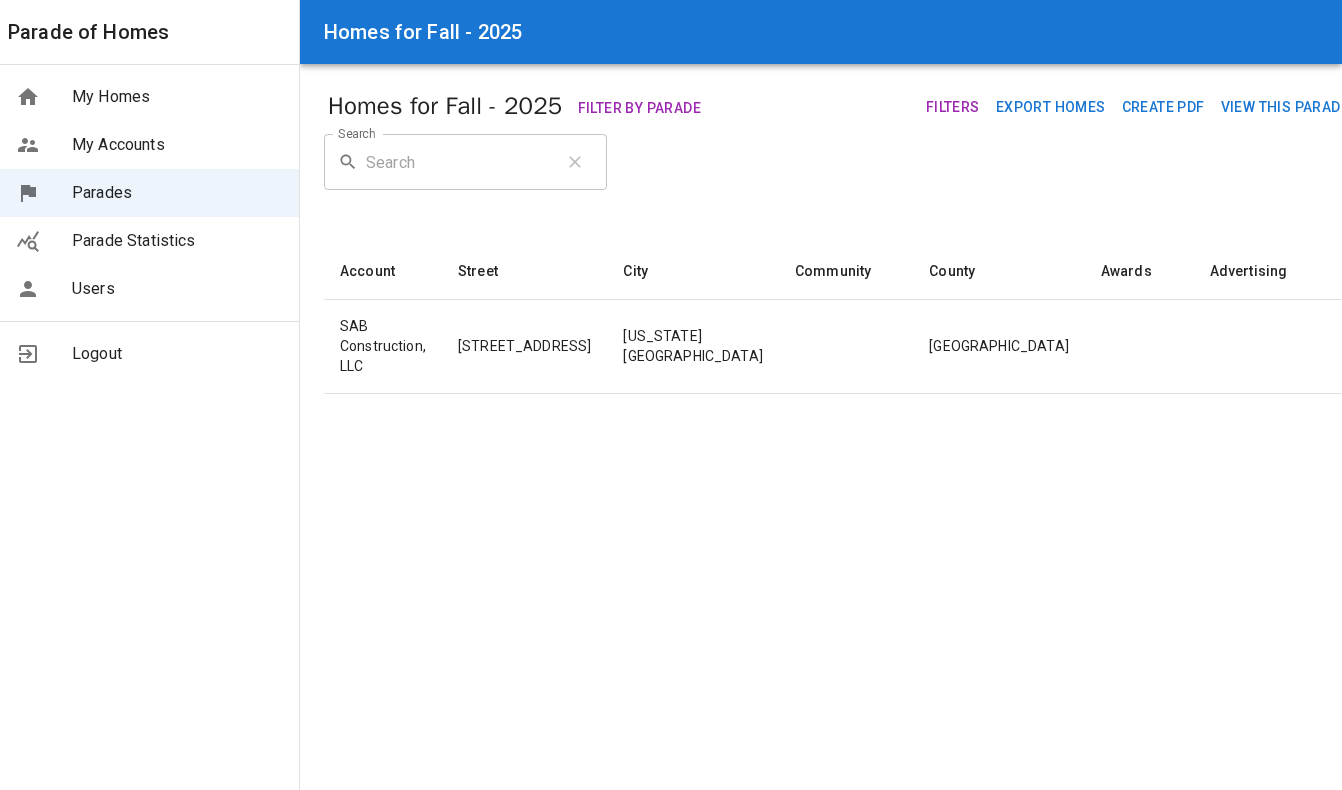 scroll, scrollTop: 0, scrollLeft: 0, axis: both 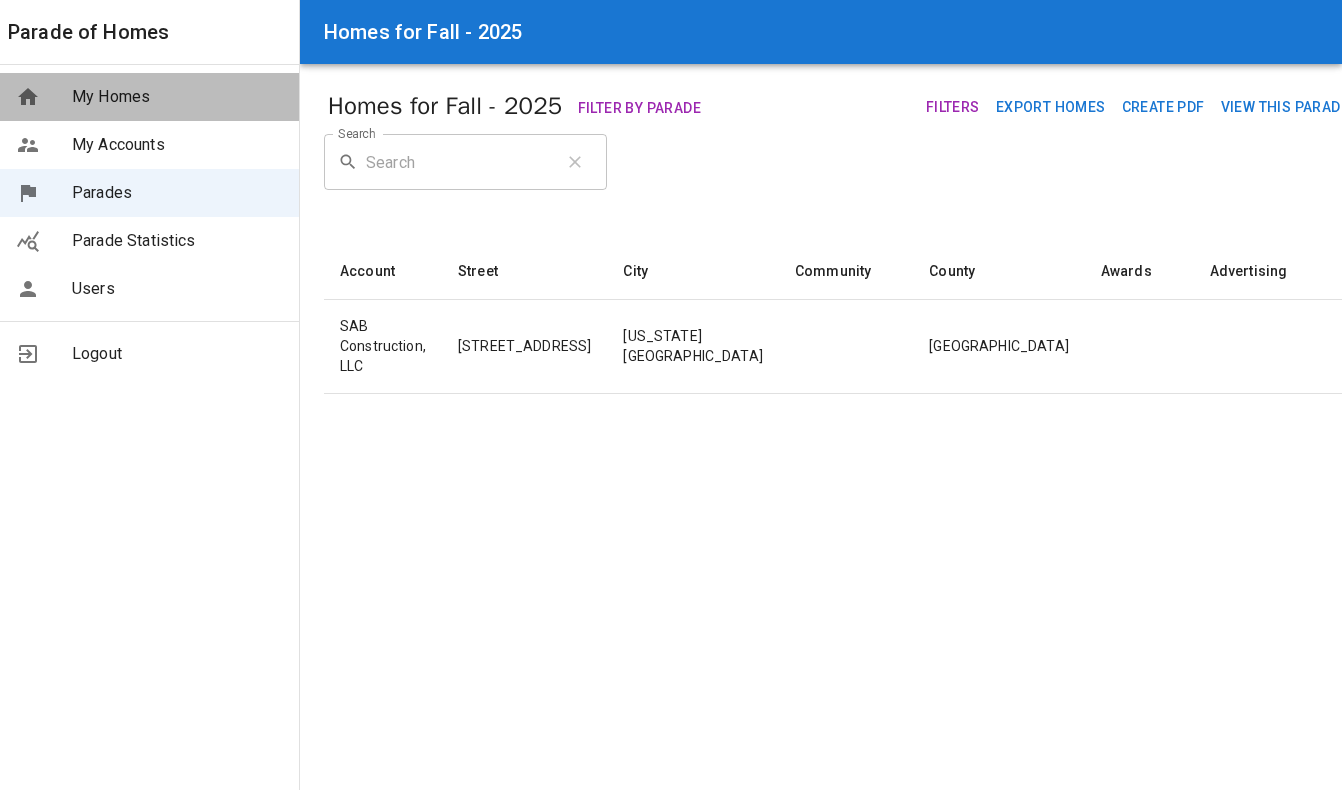 click on "My Homes" at bounding box center (177, 97) 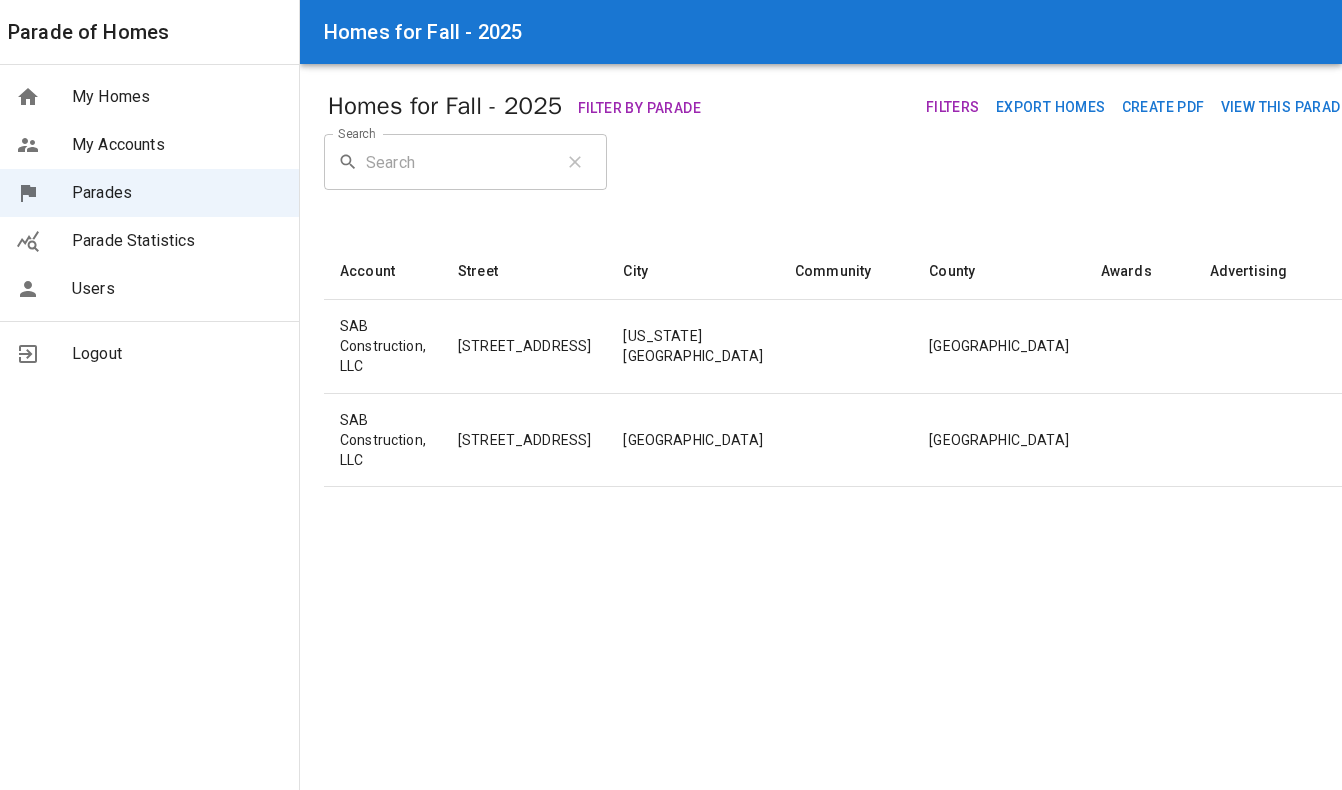 scroll, scrollTop: 0, scrollLeft: 0, axis: both 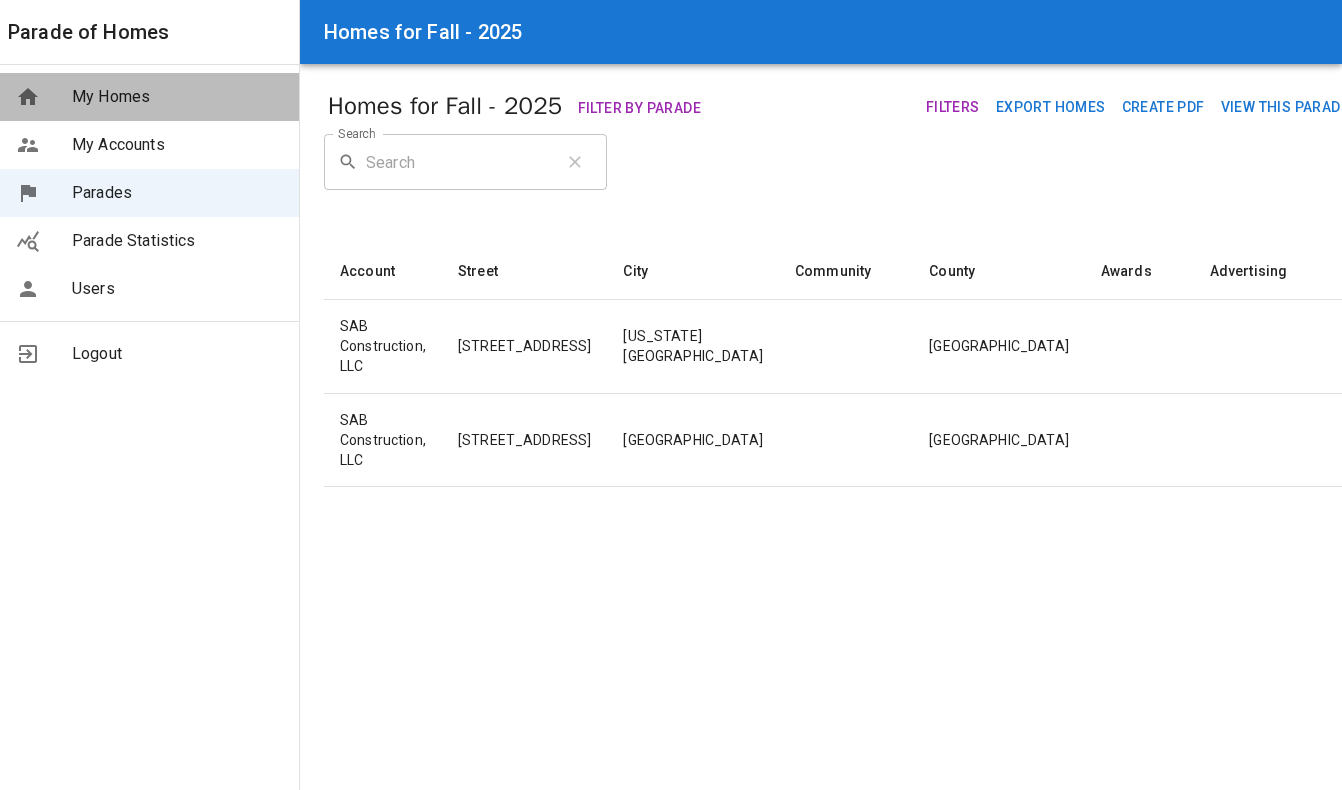 click on "My Homes" at bounding box center (177, 97) 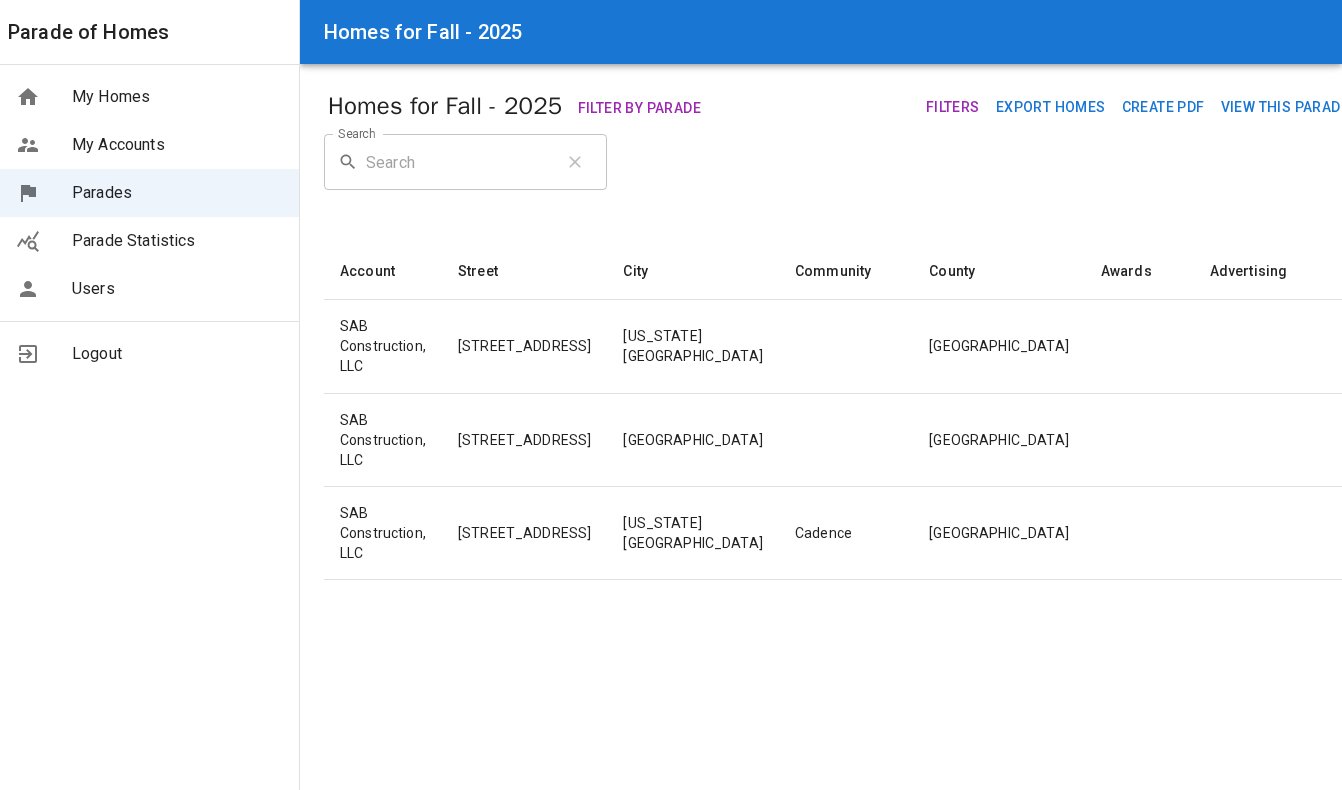 scroll, scrollTop: 0, scrollLeft: 0, axis: both 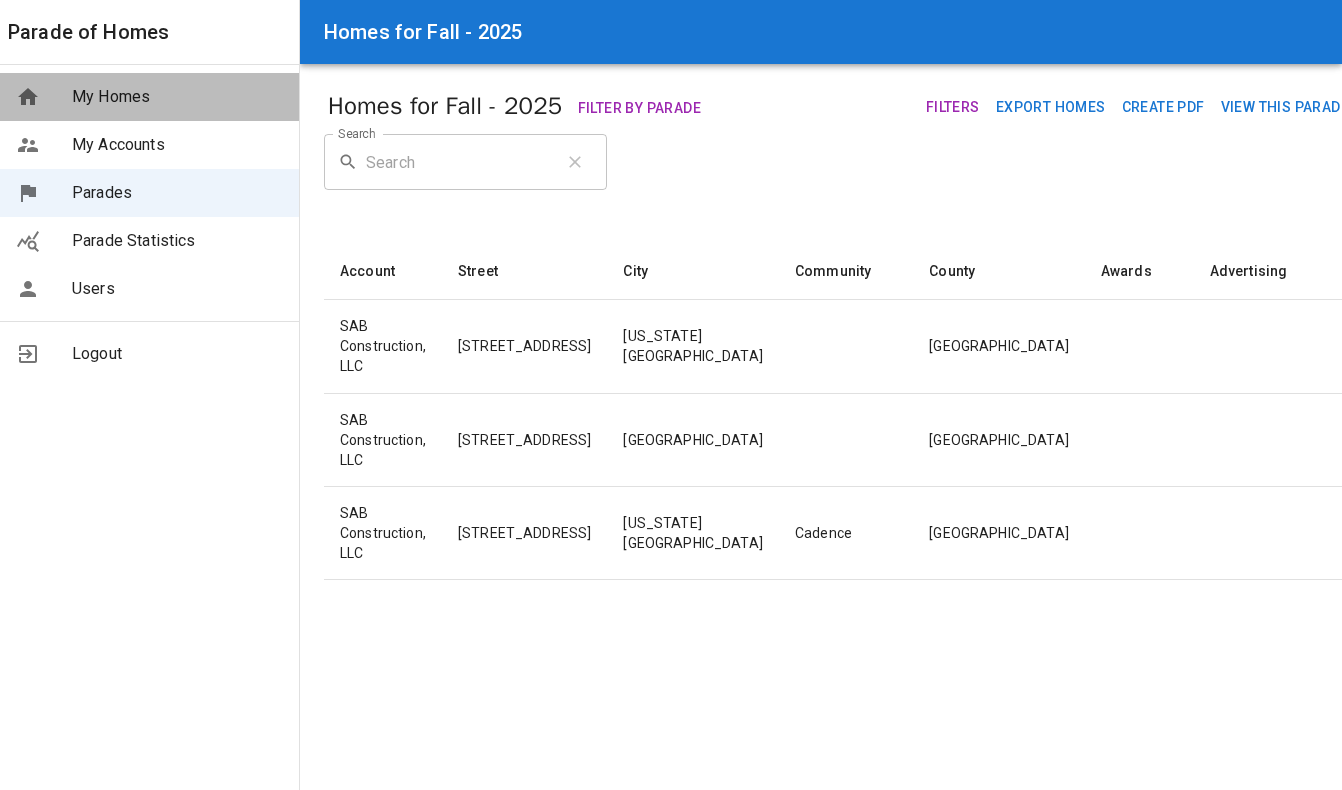 click on "My Homes" at bounding box center [177, 97] 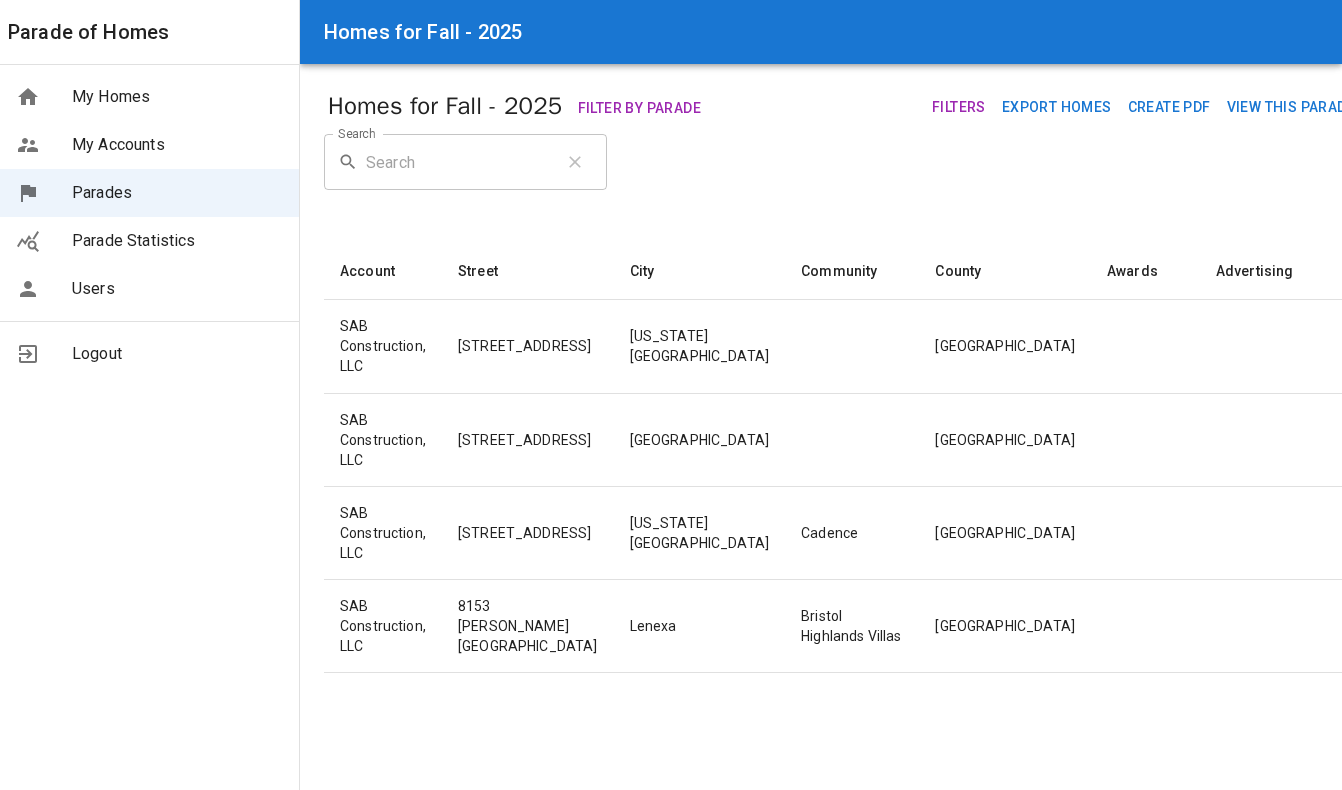 scroll, scrollTop: 0, scrollLeft: 0, axis: both 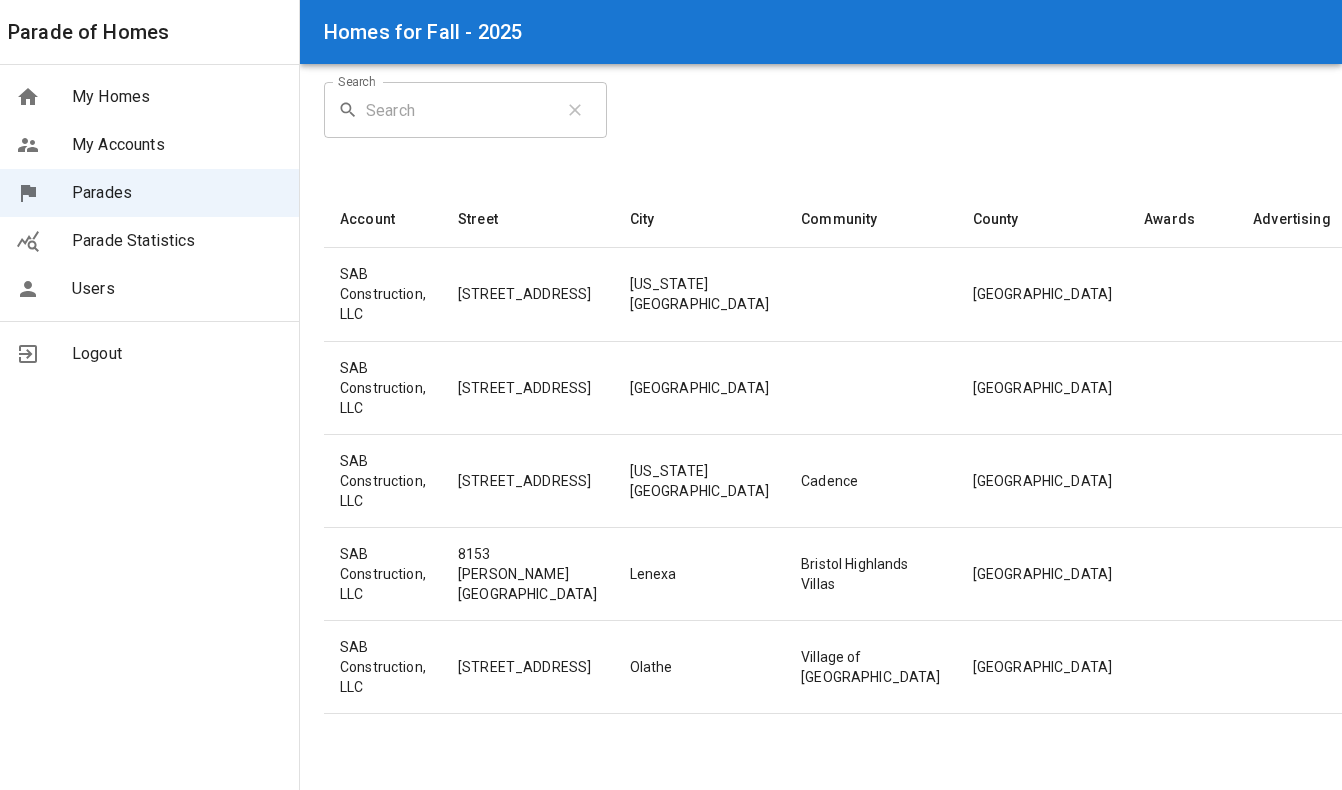 click on "My Homes" at bounding box center (177, 97) 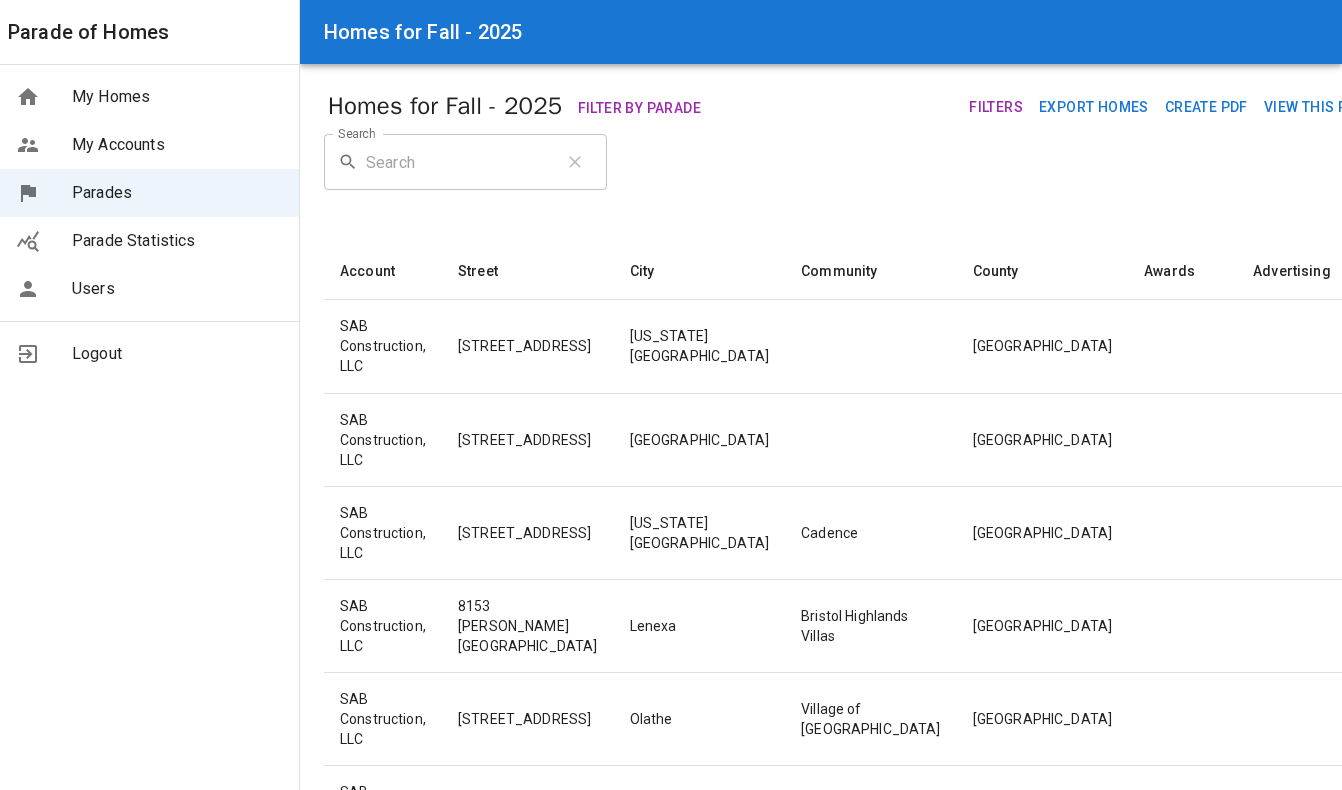 scroll, scrollTop: 0, scrollLeft: 0, axis: both 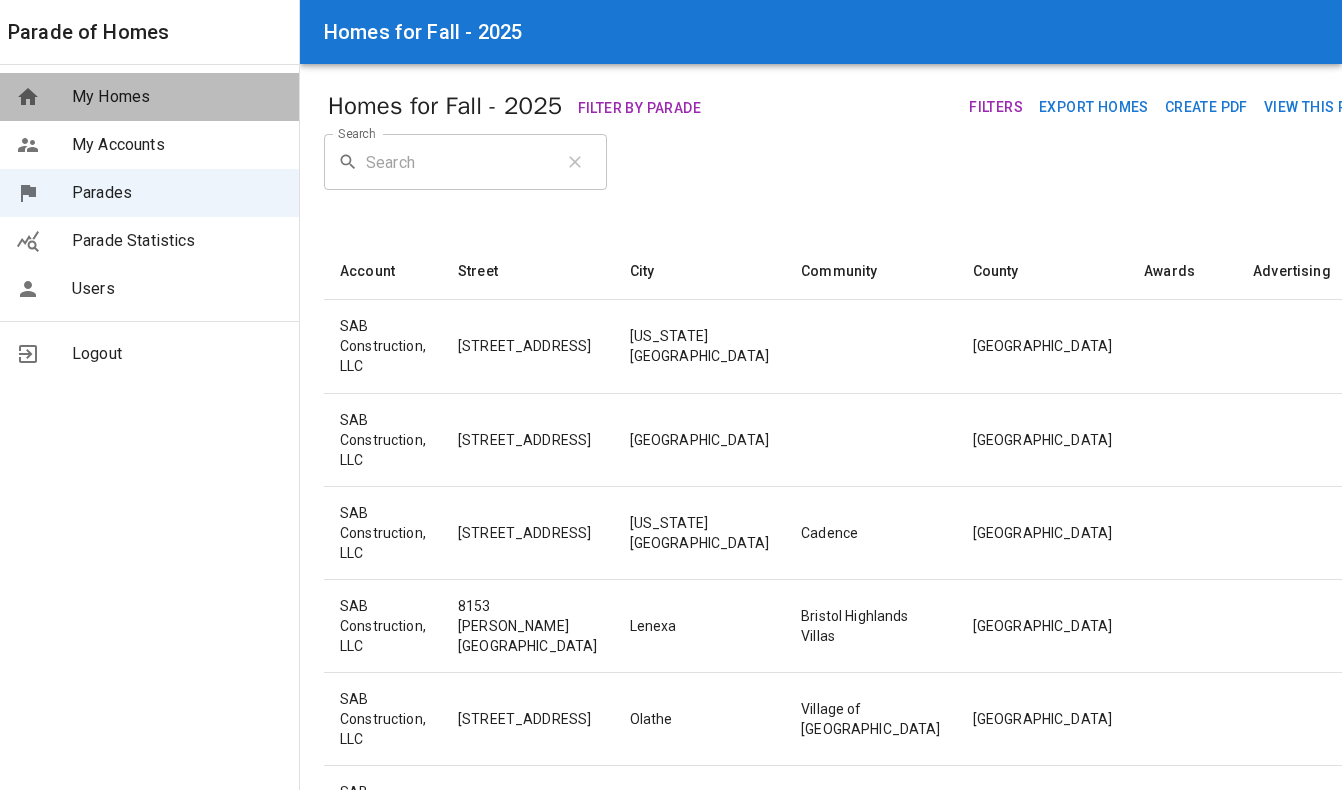 click on "My Homes" at bounding box center [177, 97] 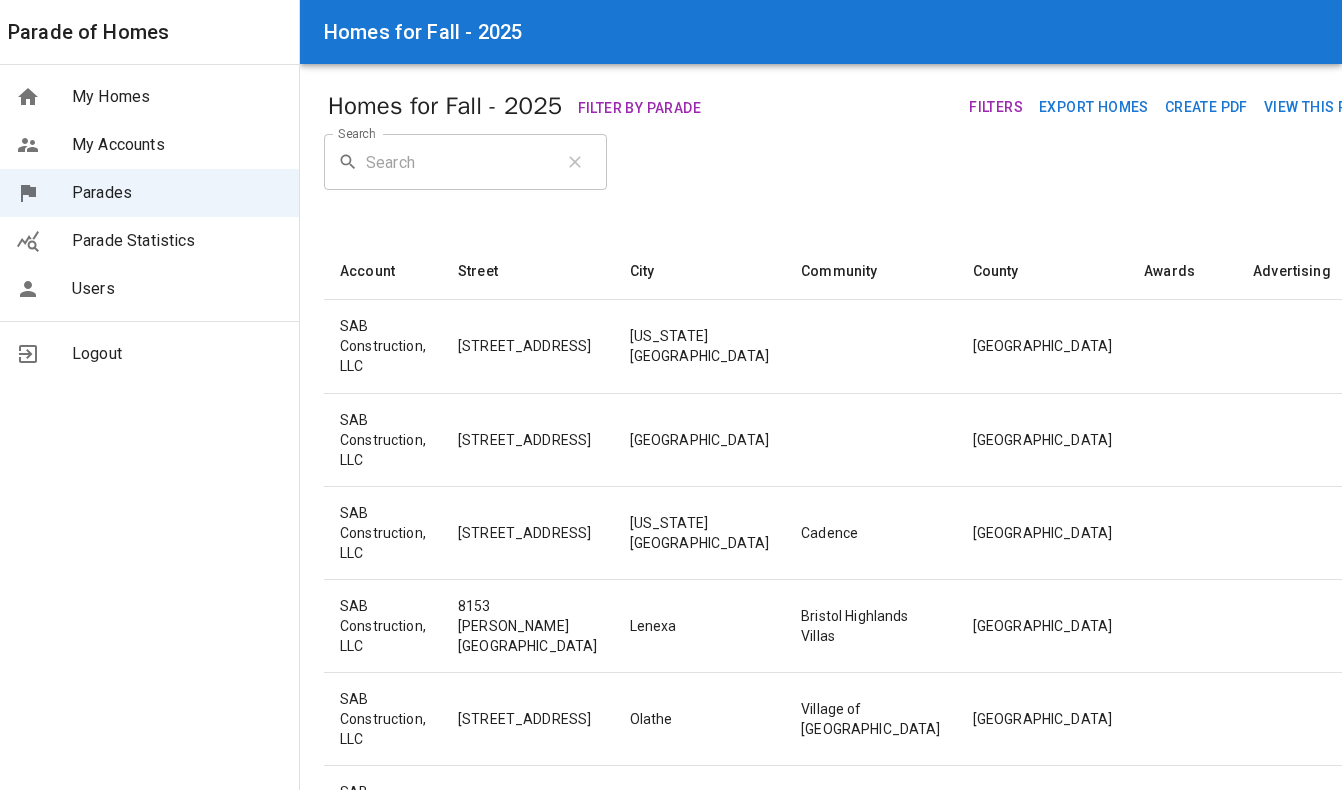 scroll, scrollTop: 0, scrollLeft: 0, axis: both 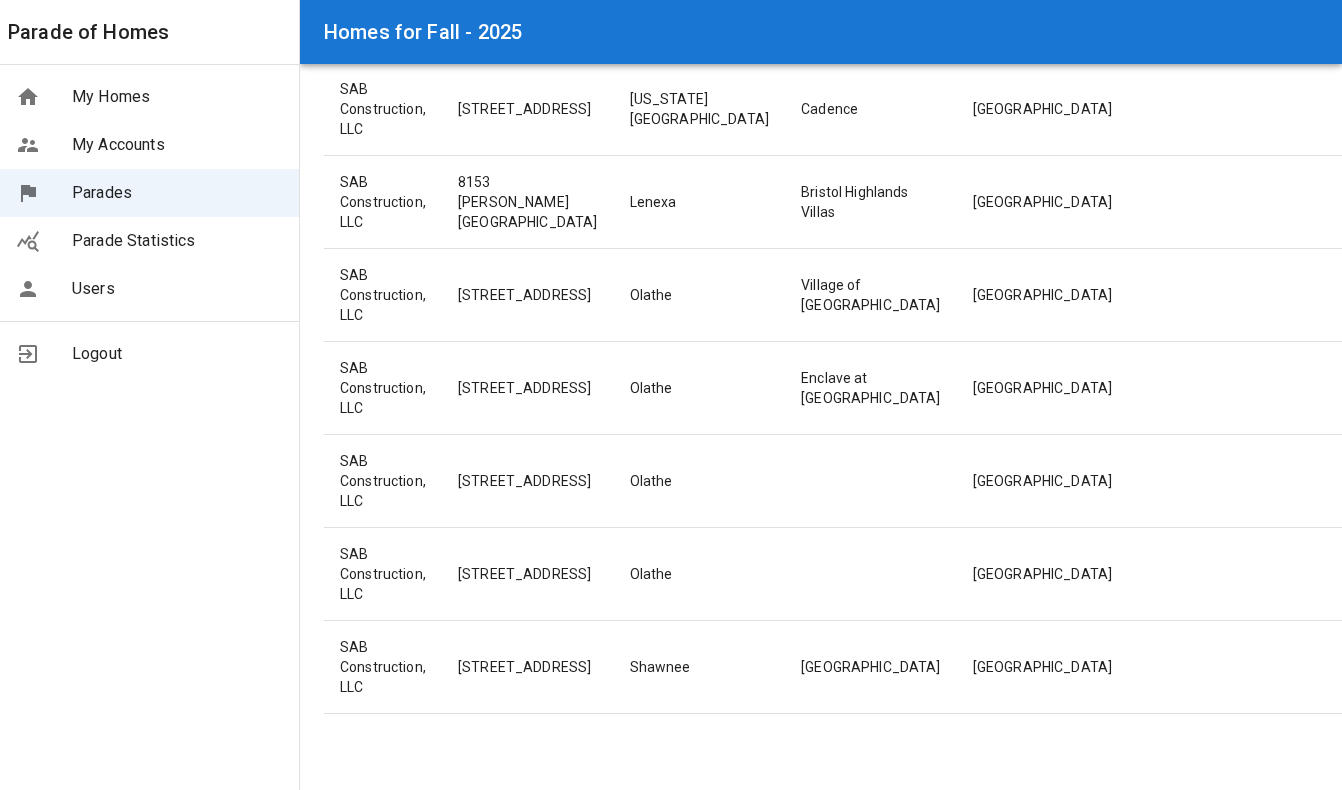 click on "My Homes" at bounding box center (177, 97) 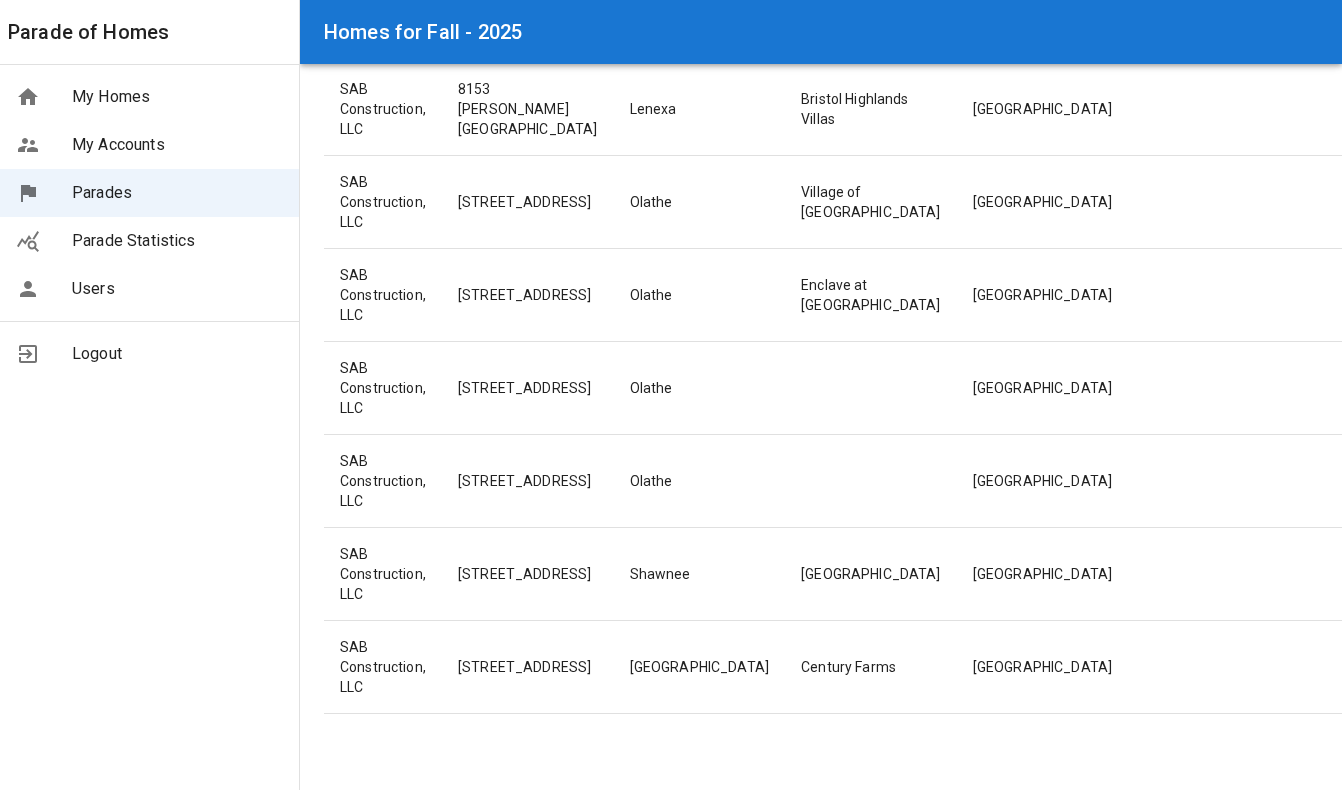 scroll, scrollTop: 553, scrollLeft: 0, axis: vertical 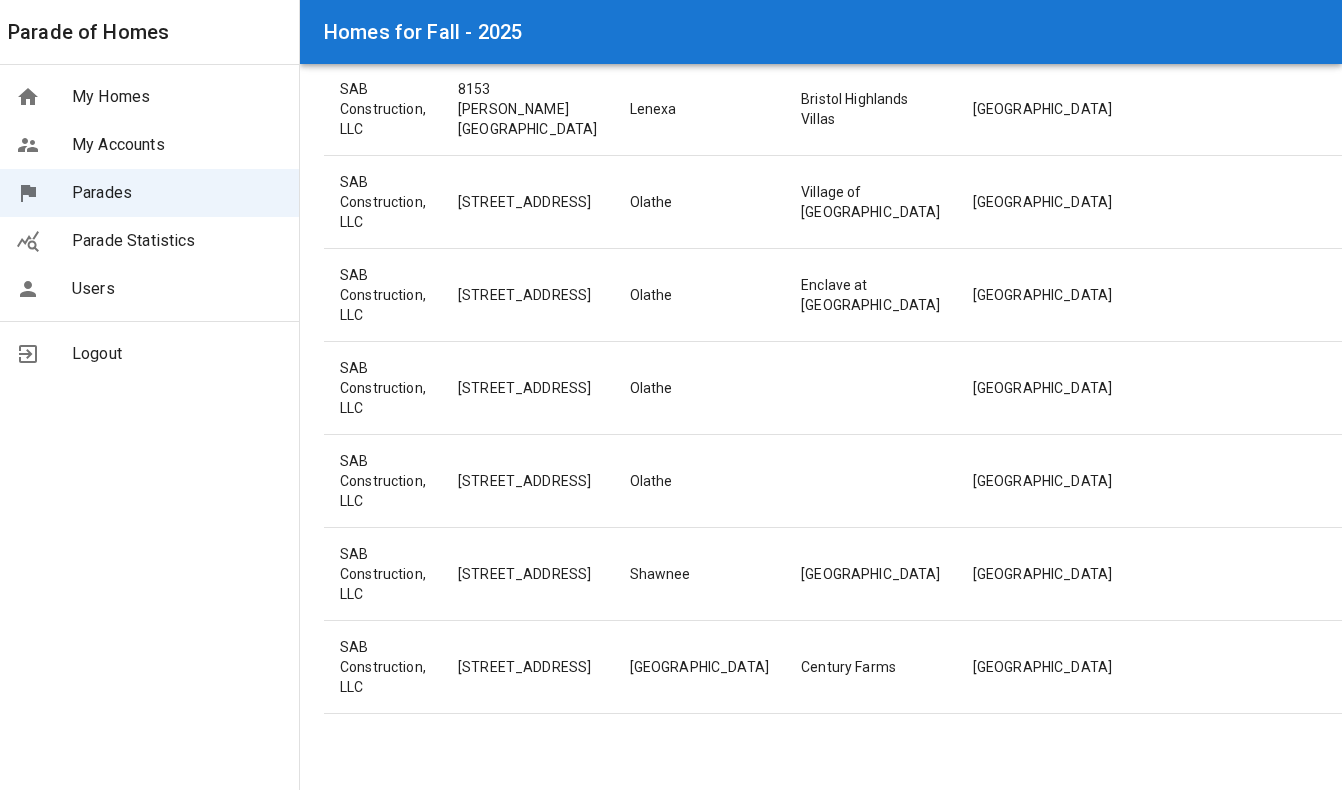 click on "Actions" at bounding box center [1547, 294] 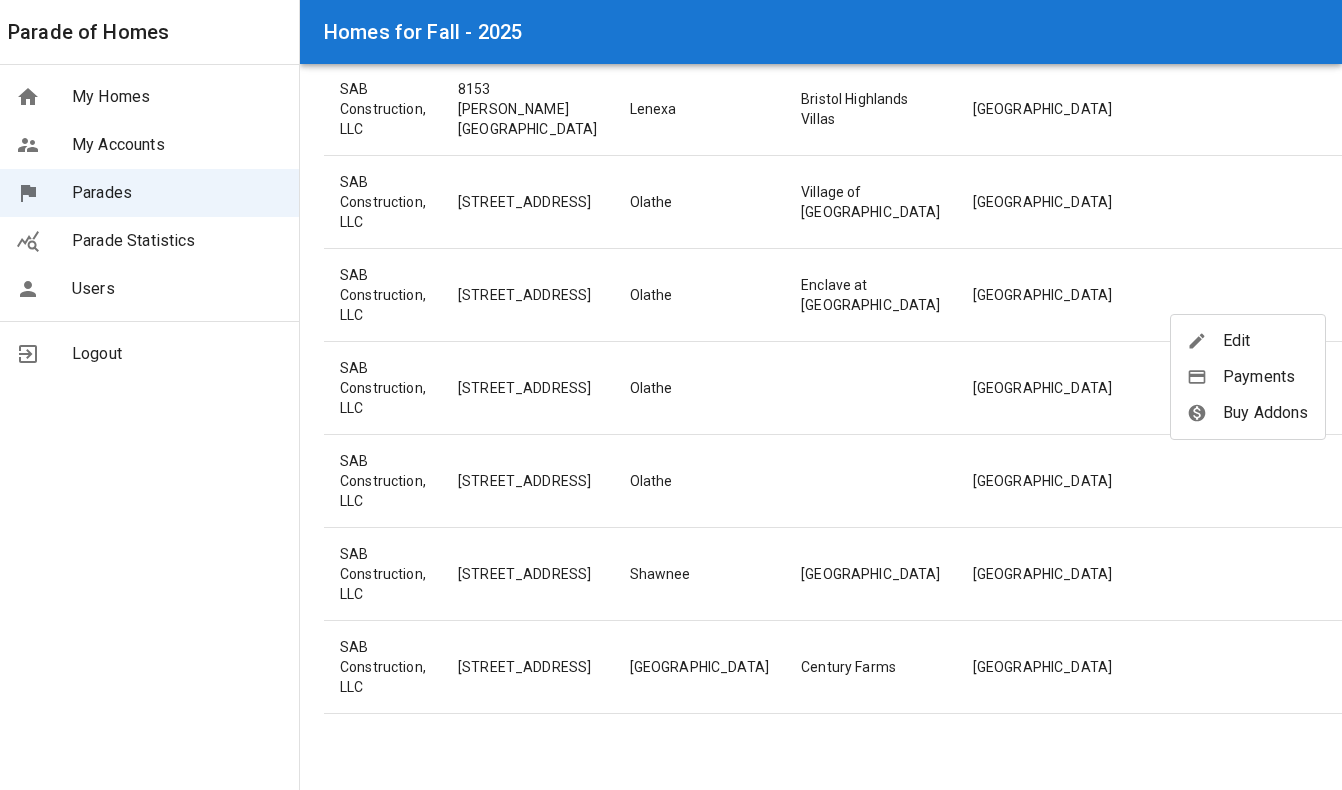 click on "Edit" at bounding box center (1266, 341) 